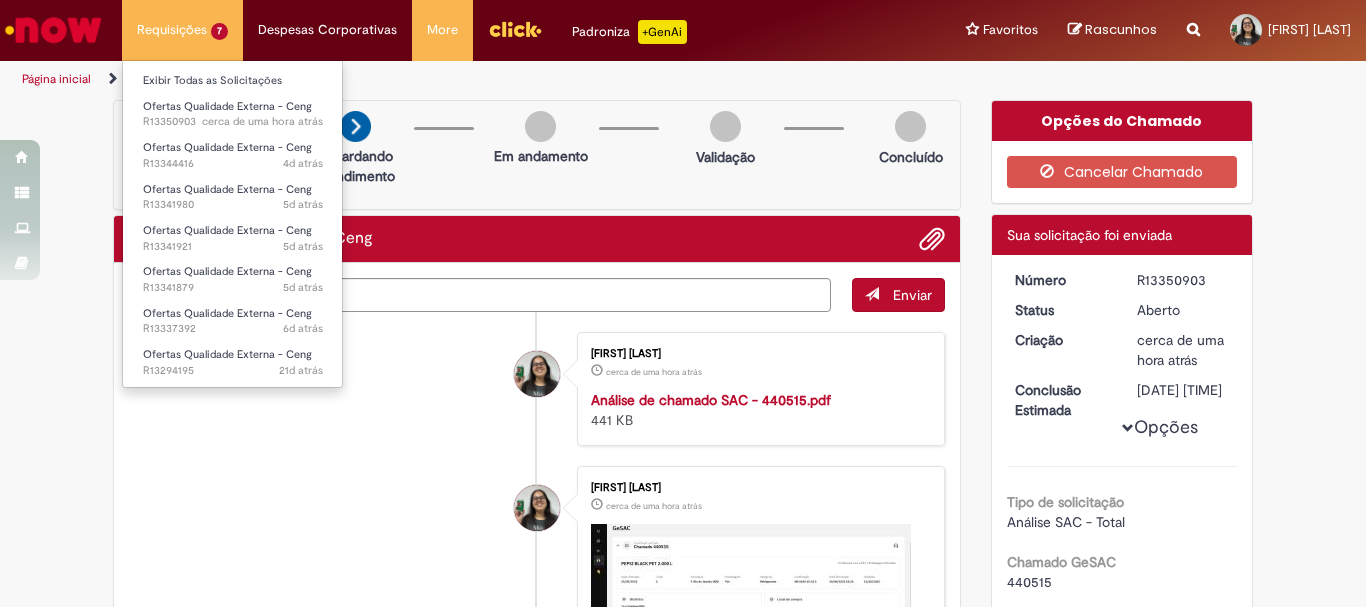 scroll, scrollTop: 0, scrollLeft: 0, axis: both 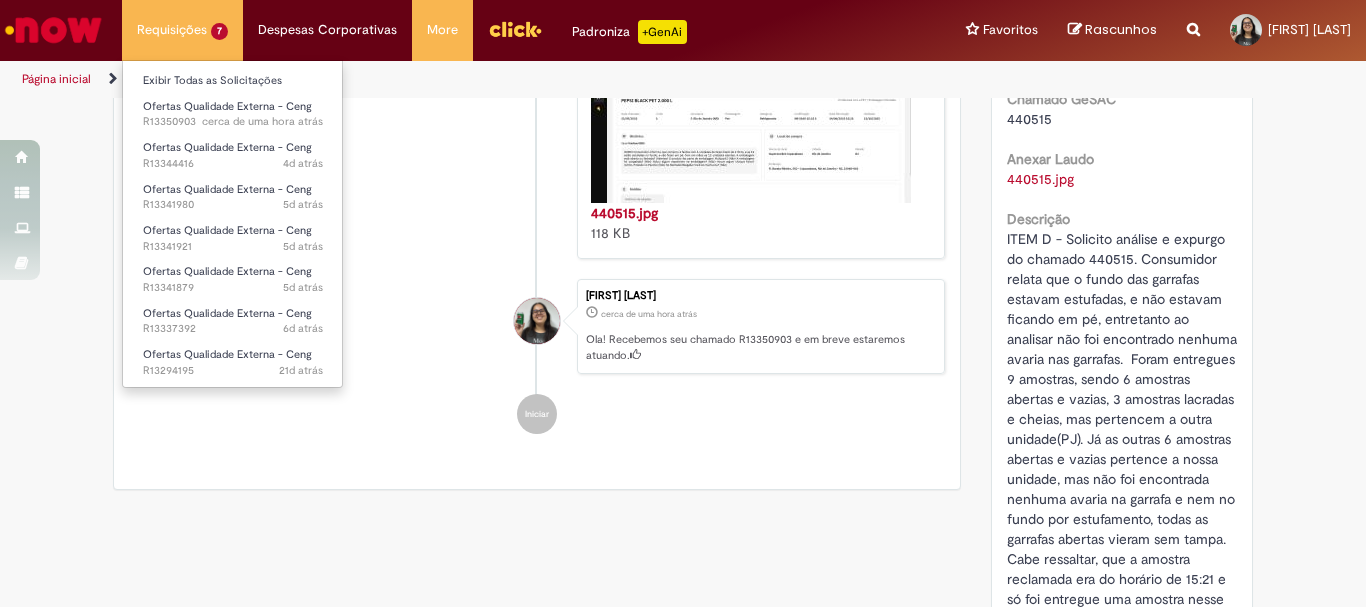 click on "Requisições   7
Exibir Todas as Solicitações
Ofertas Qualidade Externa - Ceng
cerca de uma hora atrás cerca de uma hora atrás  R13350903
Ofertas Qualidade Externa - Ceng
4d atrás 4 dias atrás  R13344416
Ofertas Qualidade Externa - Ceng
5d atrás 5 dias atrás  R13341980
Ofertas Qualidade Externa - Ceng
5d atrás 5 dias atrás  R13341921
Ofertas Qualidade Externa - Ceng
5d atrás 5 dias atrás  R13341879
Ofertas Qualidade Externa - Ceng
6d atrás 6 dias atrás  R13337392
Ofertas Qualidade Externa - Ceng
21d atrás 21 dias atrás  R13294195" at bounding box center (182, 30) 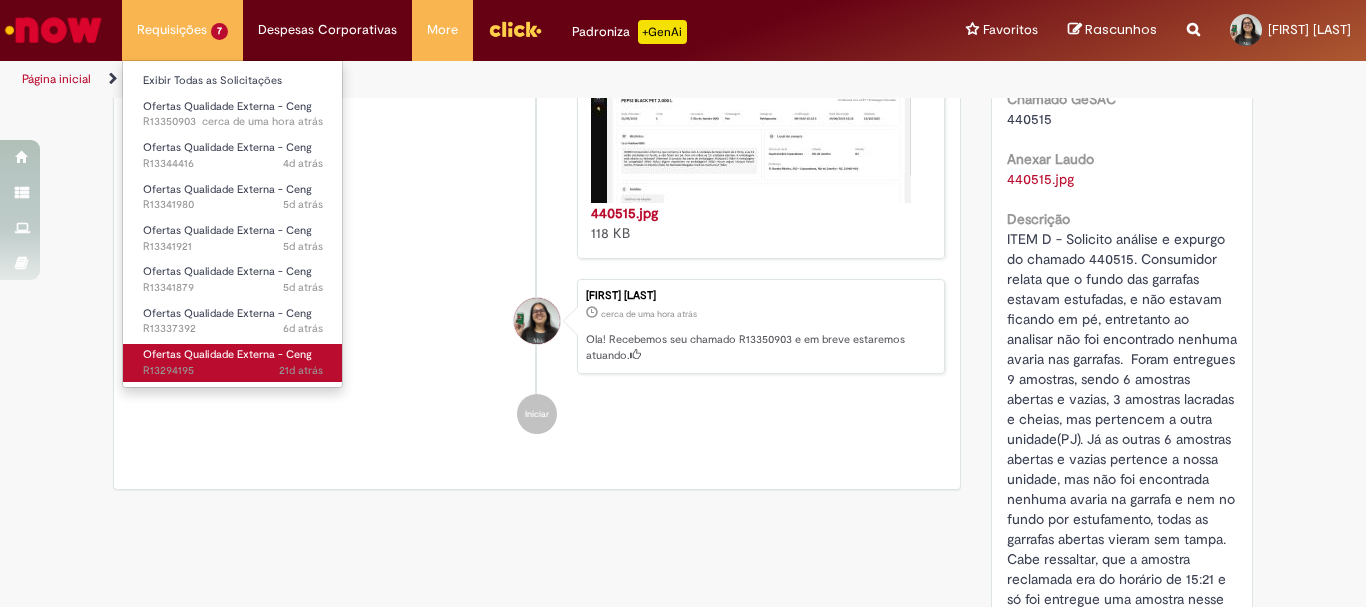 click on "21d atrás 21 dias atrás  R13294195" at bounding box center (233, 371) 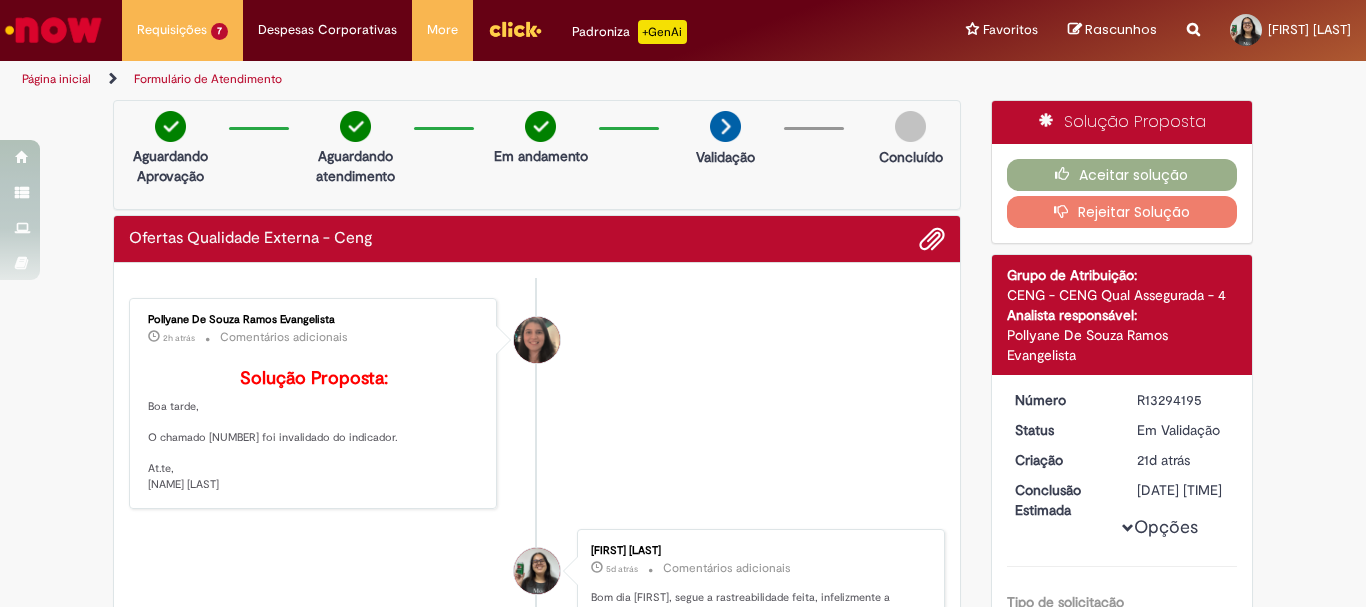 scroll, scrollTop: 100, scrollLeft: 0, axis: vertical 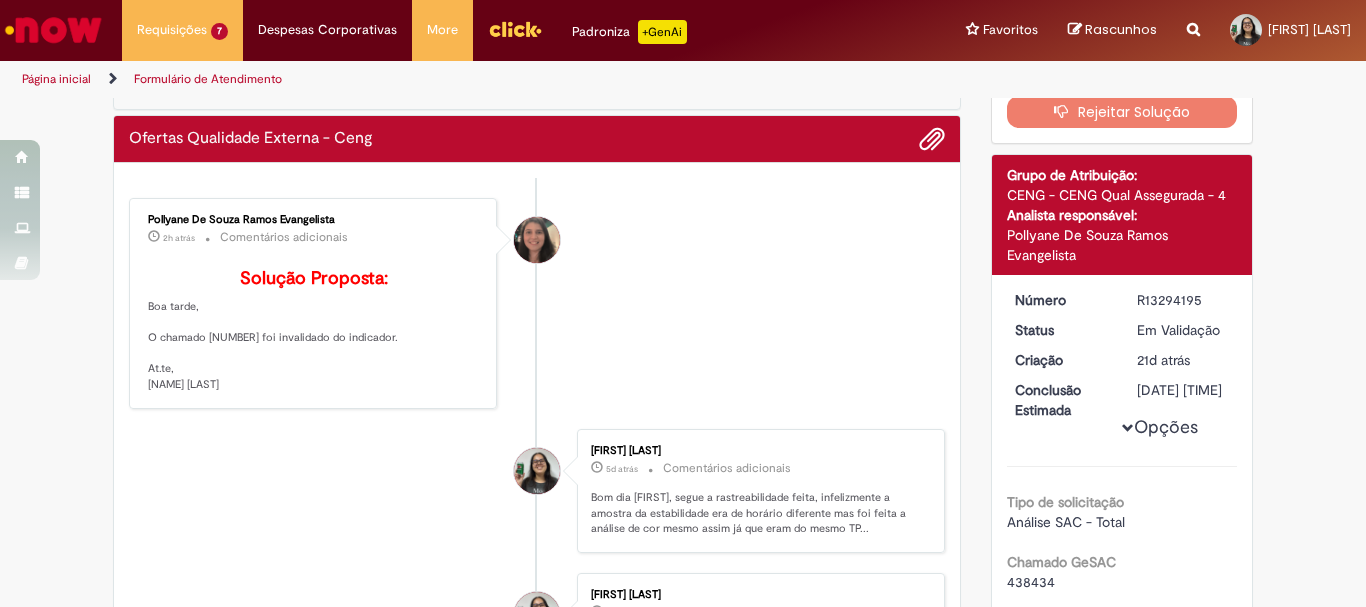 drag, startPoint x: 138, startPoint y: 332, endPoint x: 242, endPoint y: 426, distance: 140.1856 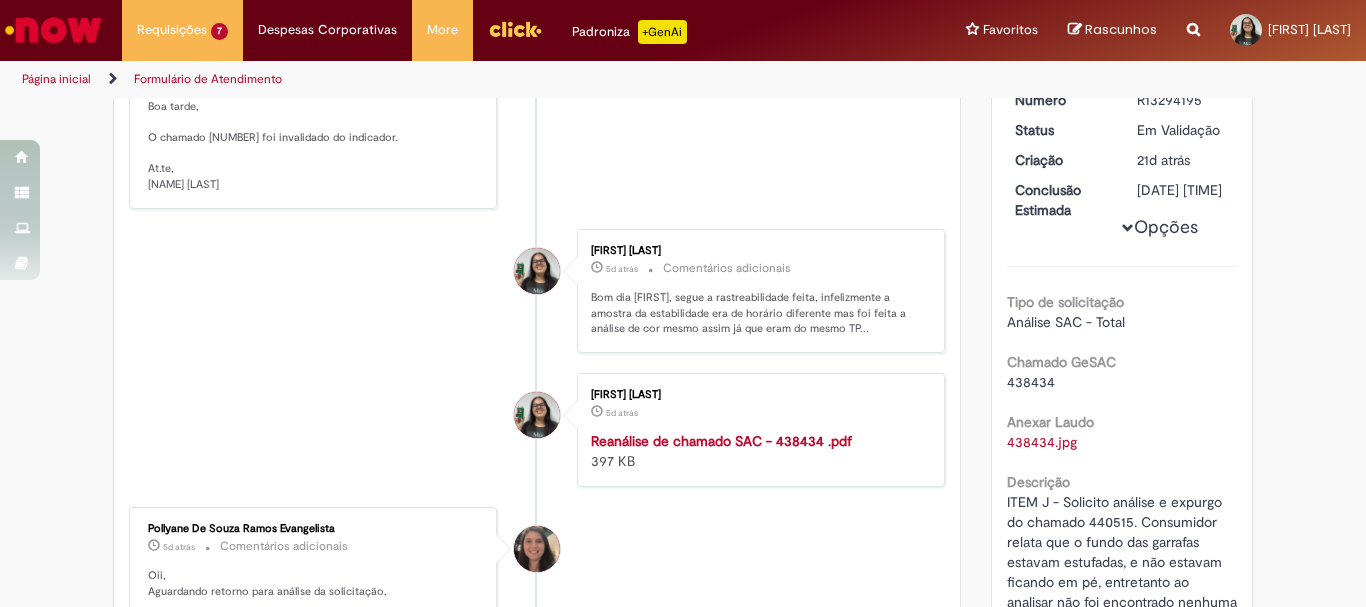 scroll, scrollTop: 0, scrollLeft: 0, axis: both 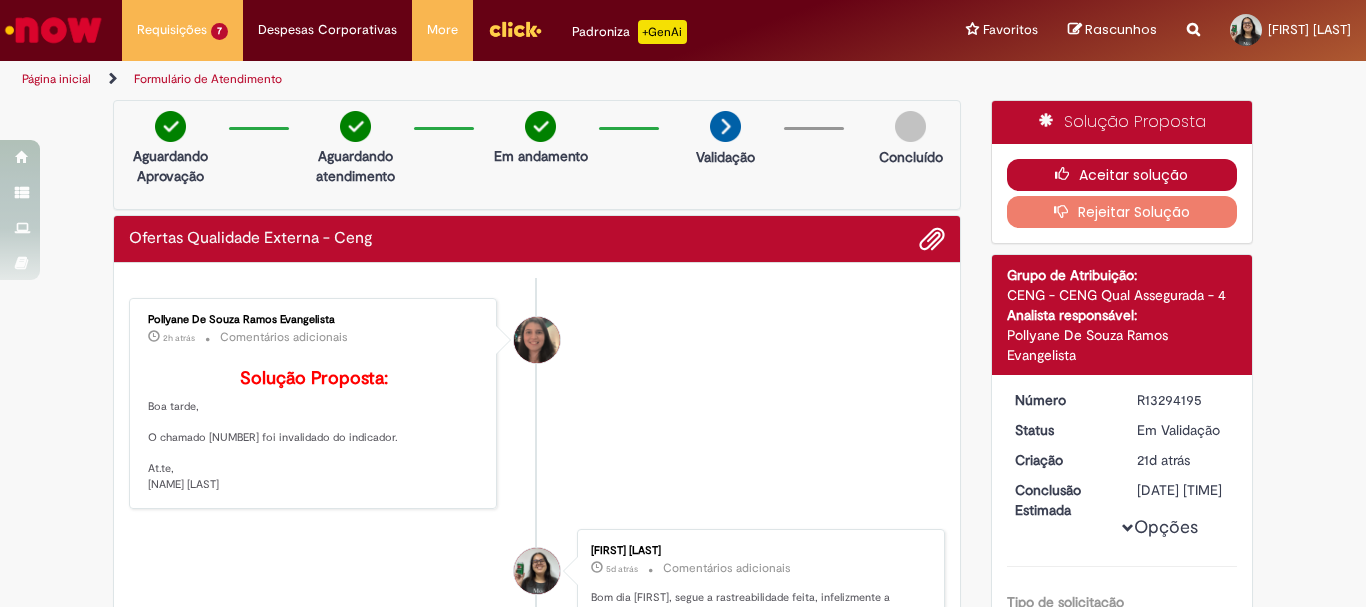 click at bounding box center [1067, 174] 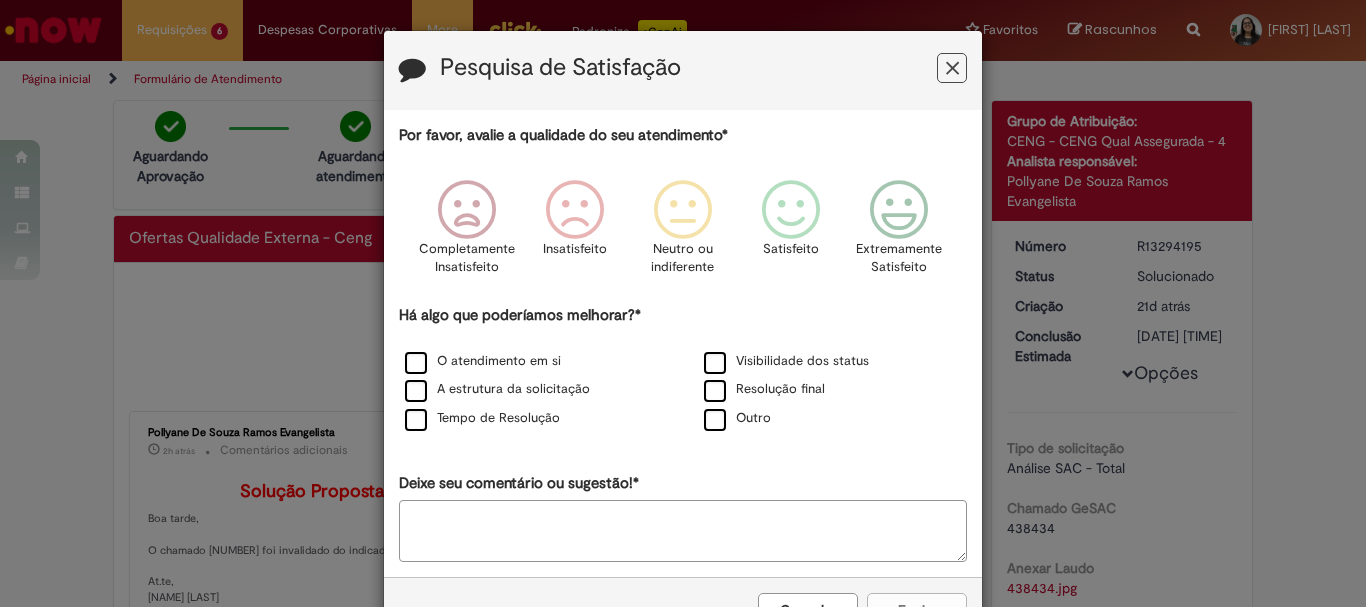 click at bounding box center (952, 68) 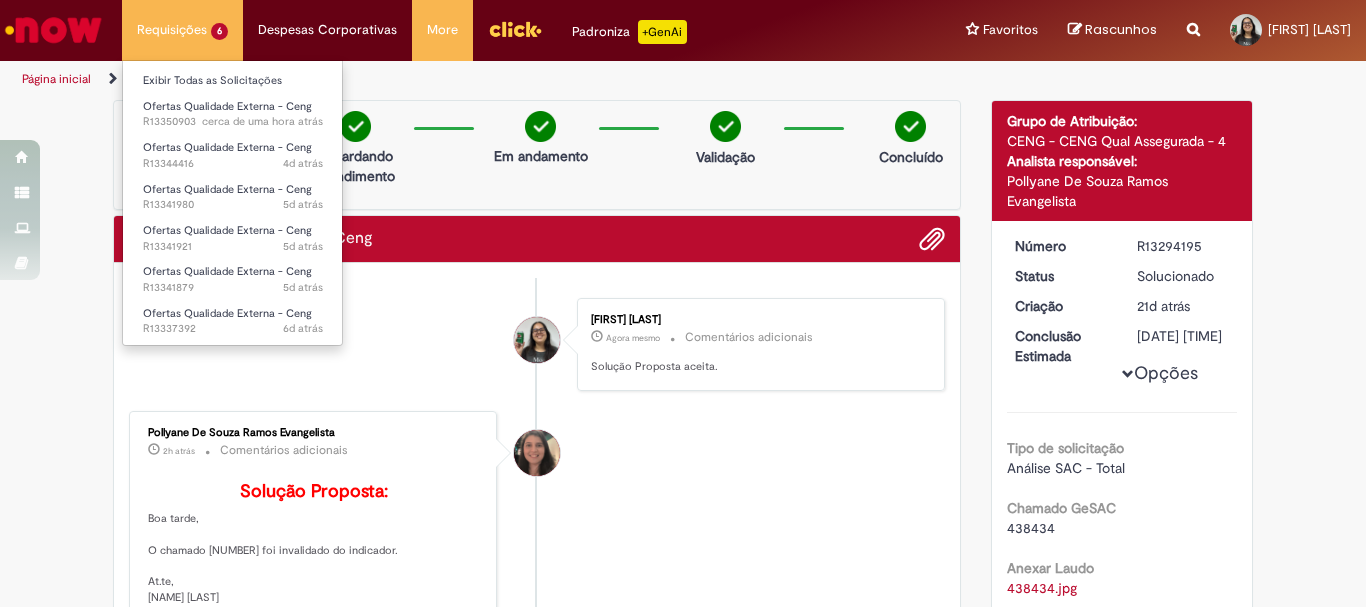 click on "Requisições   6
Exibir Todas as Solicitações
Ofertas Qualidade Externa - Ceng
cerca de uma hora atrás cerca de uma hora atrás  R13350903
Ofertas Qualidade Externa - Ceng
4d atrás 4 dias atrás  R13344416
Ofertas Qualidade Externa - Ceng
5d atrás 5 dias atrás  R13341980
Ofertas Qualidade Externa - Ceng
5d atrás 5 dias atrás  R13341921
Ofertas Qualidade Externa - Ceng
5d atrás 5 dias atrás  R13341879
Ofertas Qualidade Externa - Ceng
6d atrás 6 dias atrás  R13337392" at bounding box center (182, 30) 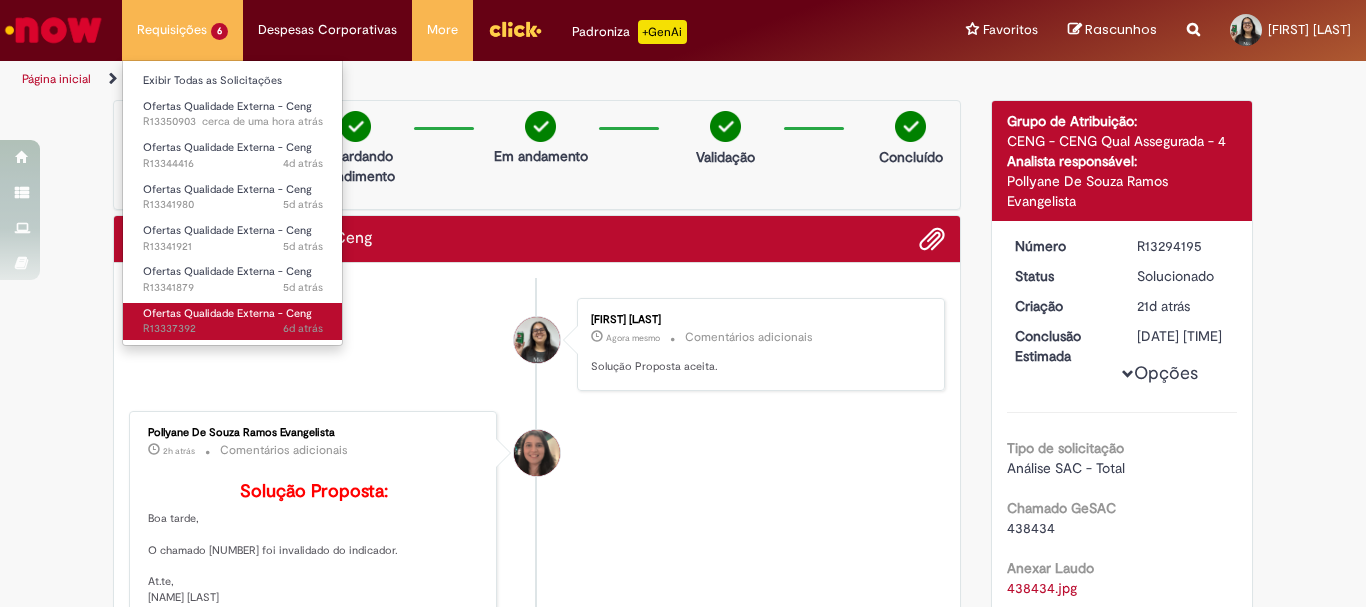 click on "6d atrás 6 dias atrás  R13337392" at bounding box center (233, 329) 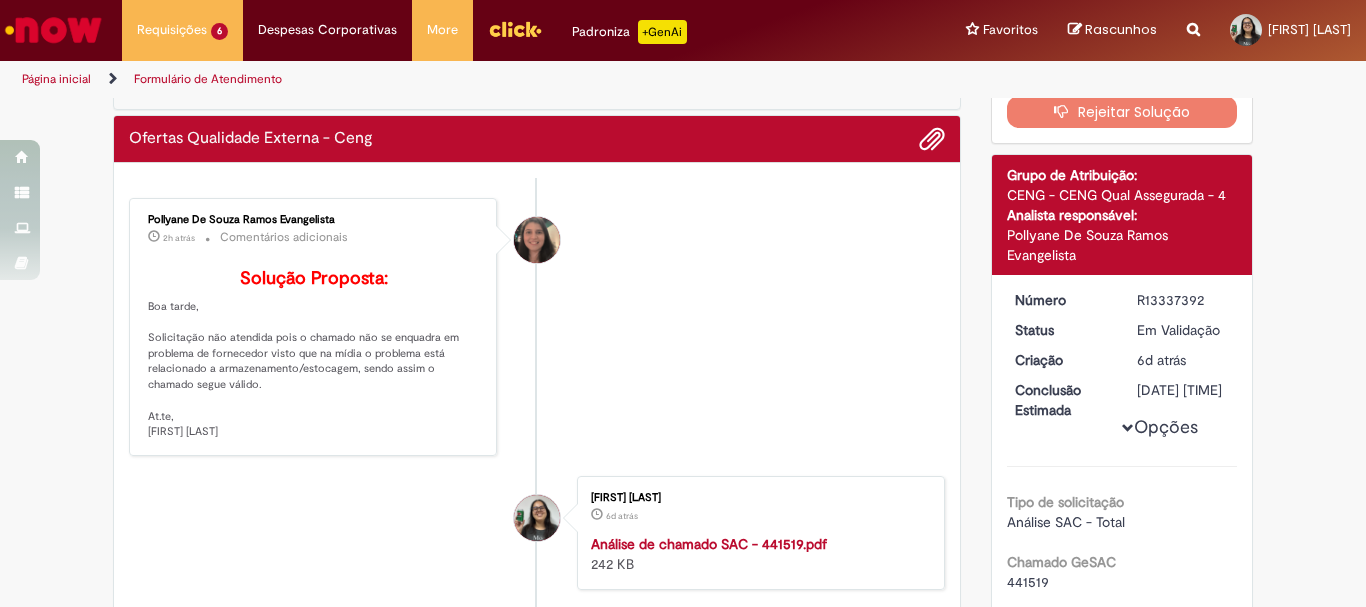 scroll, scrollTop: 200, scrollLeft: 0, axis: vertical 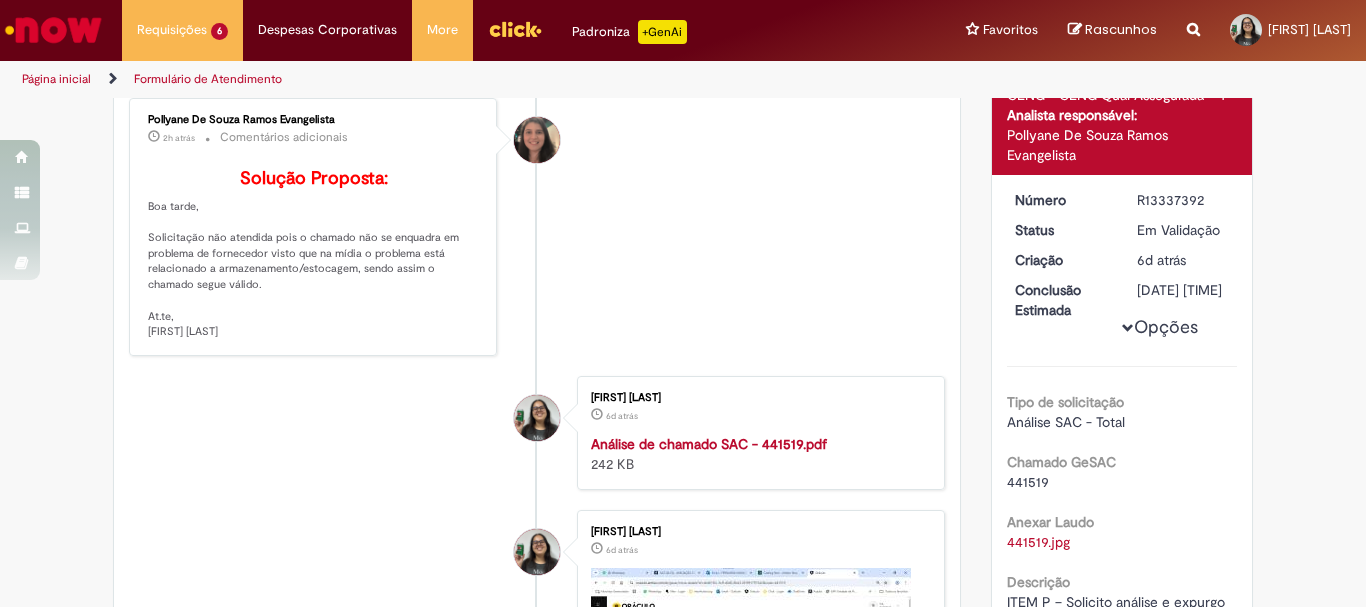 drag, startPoint x: 137, startPoint y: 237, endPoint x: 245, endPoint y: 377, distance: 176.81628 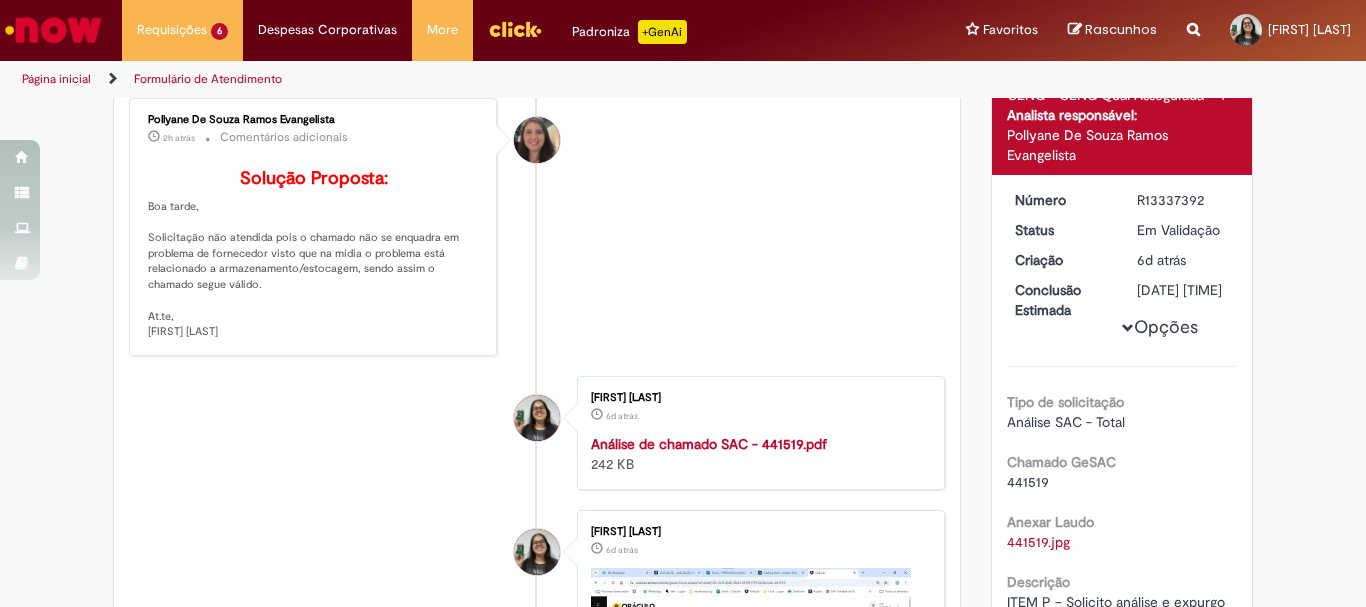 scroll, scrollTop: 300, scrollLeft: 0, axis: vertical 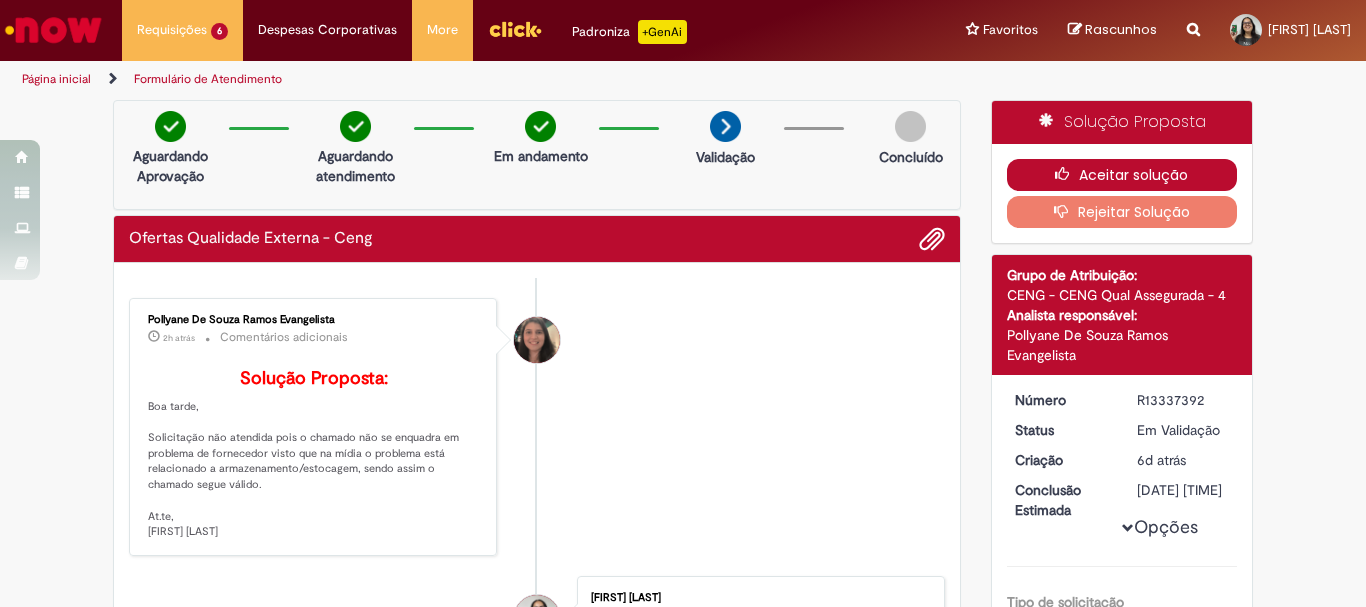 click on "Aceitar solução" at bounding box center (1122, 175) 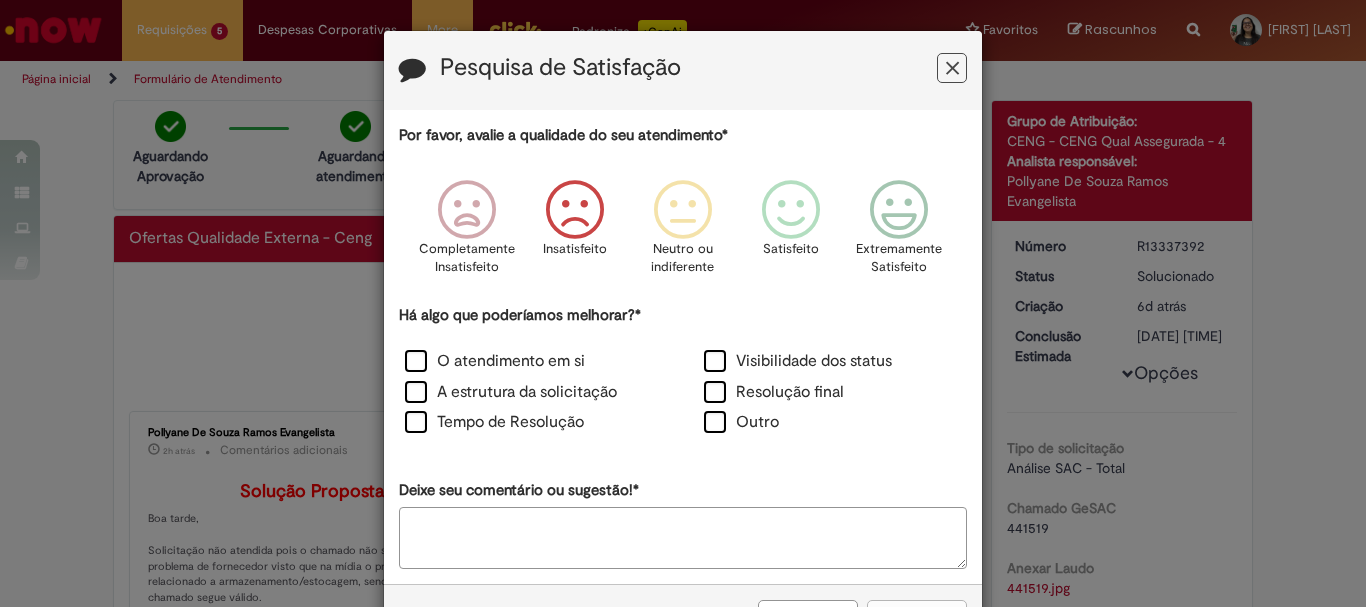 scroll, scrollTop: 75, scrollLeft: 0, axis: vertical 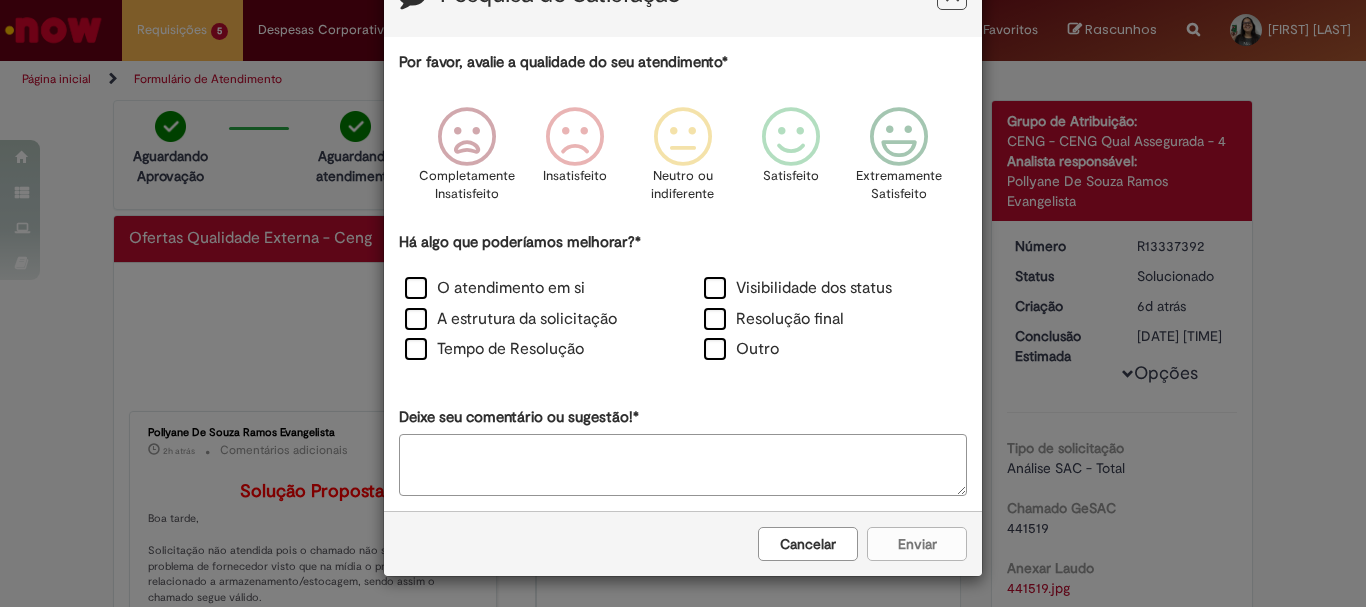 click at bounding box center [952, -5] 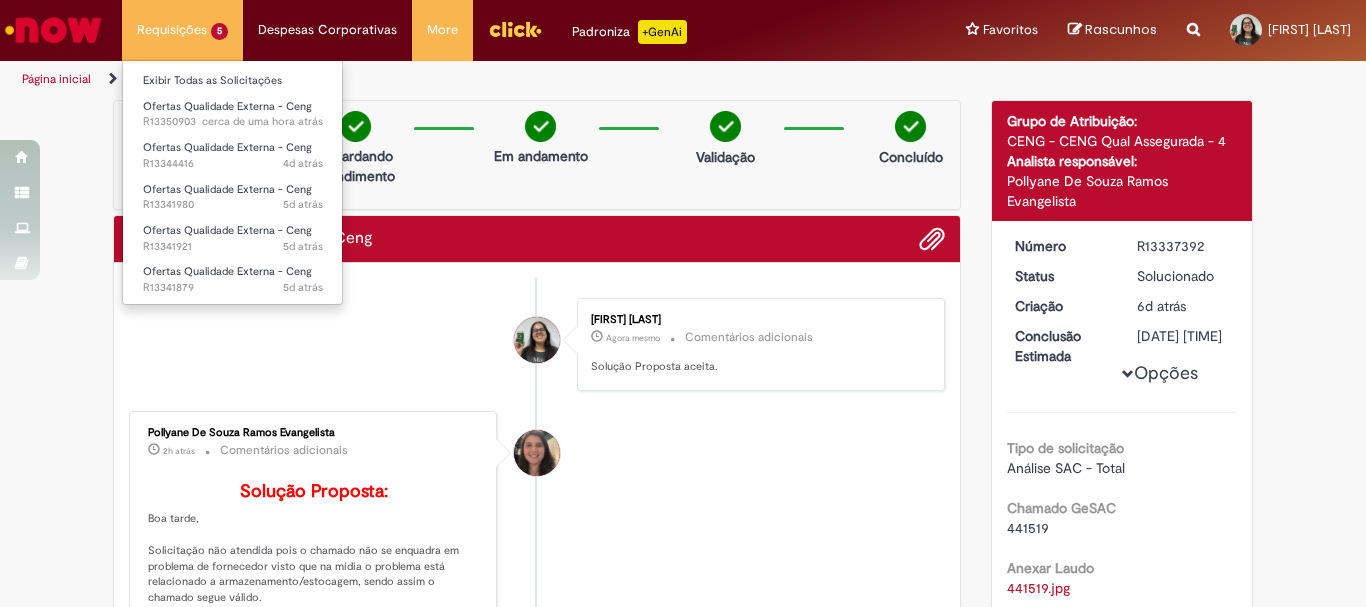 click on "Requisições   5
Exibir Todas as Solicitações
Ofertas Qualidade Externa - Ceng
cerca de uma hora atrás cerca de uma hora atrás  R13350903
Ofertas Qualidade Externa - Ceng
4d atrás 4 dias atrás  R13344416
Ofertas Qualidade Externa - Ceng
5d atrás 5 dias atrás  R13341980
Ofertas Qualidade Externa - Ceng
5d atrás 5 dias atrás  R13341921
Ofertas Qualidade Externa - Ceng
5d atrás 5 dias atrás  R13341879" at bounding box center [182, 30] 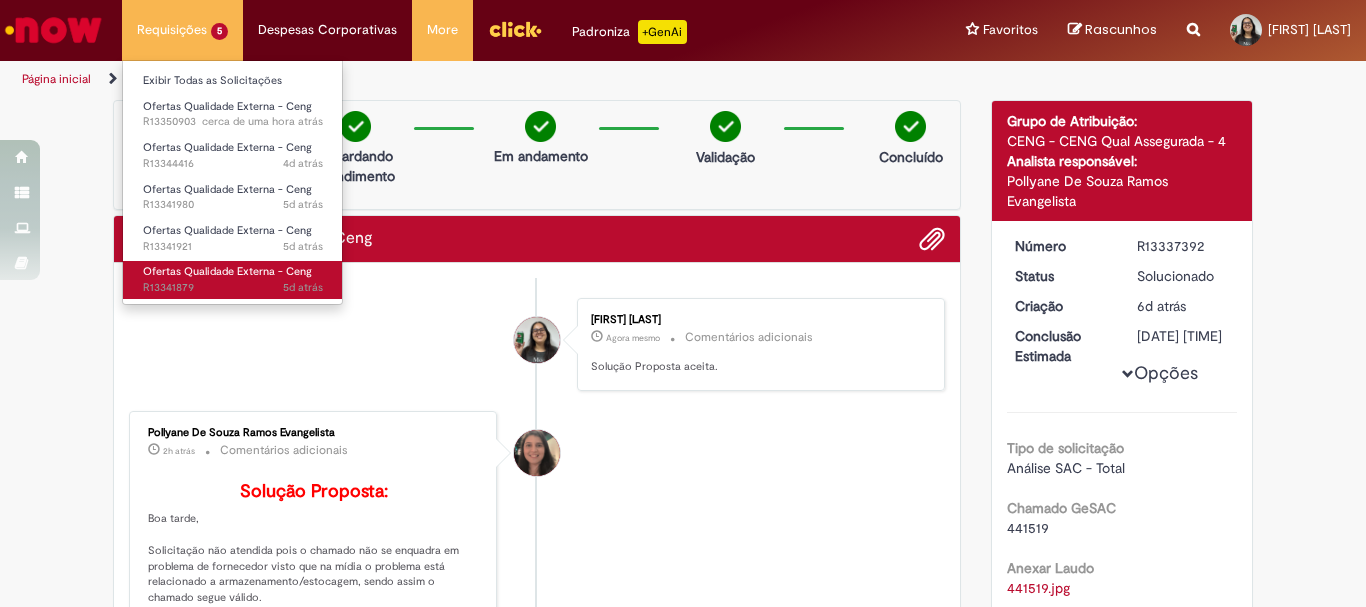 click on "5d atrás 5 dias atrás  R13341879" at bounding box center [233, 288] 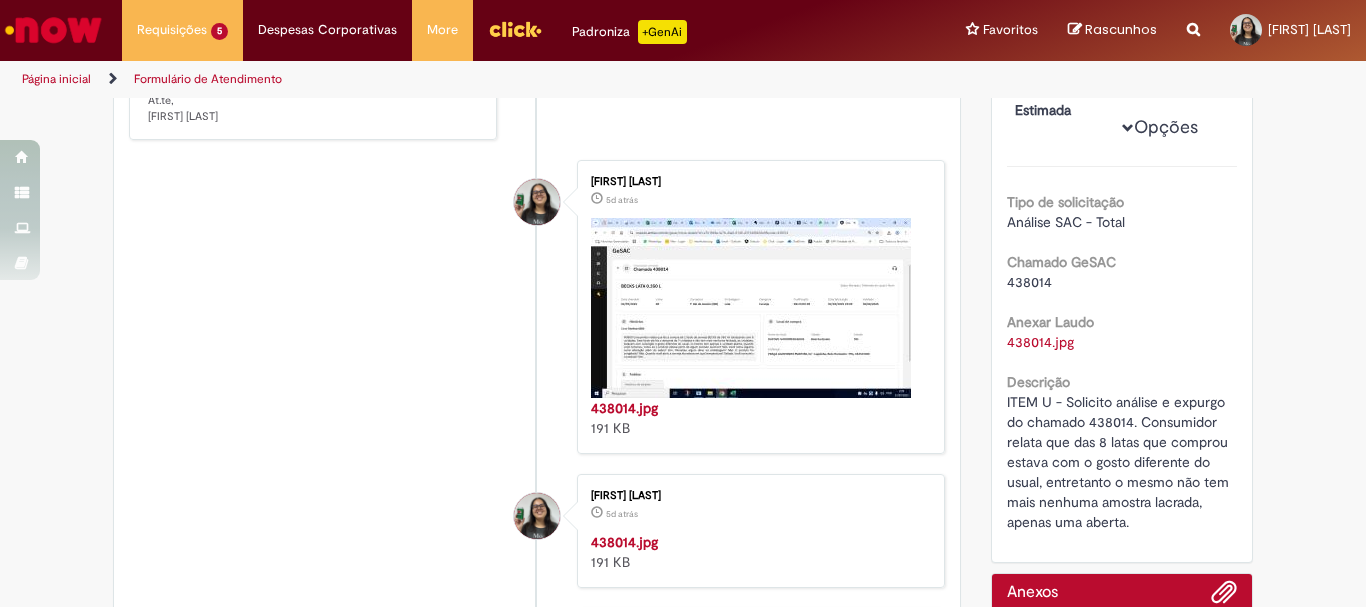 scroll, scrollTop: 0, scrollLeft: 0, axis: both 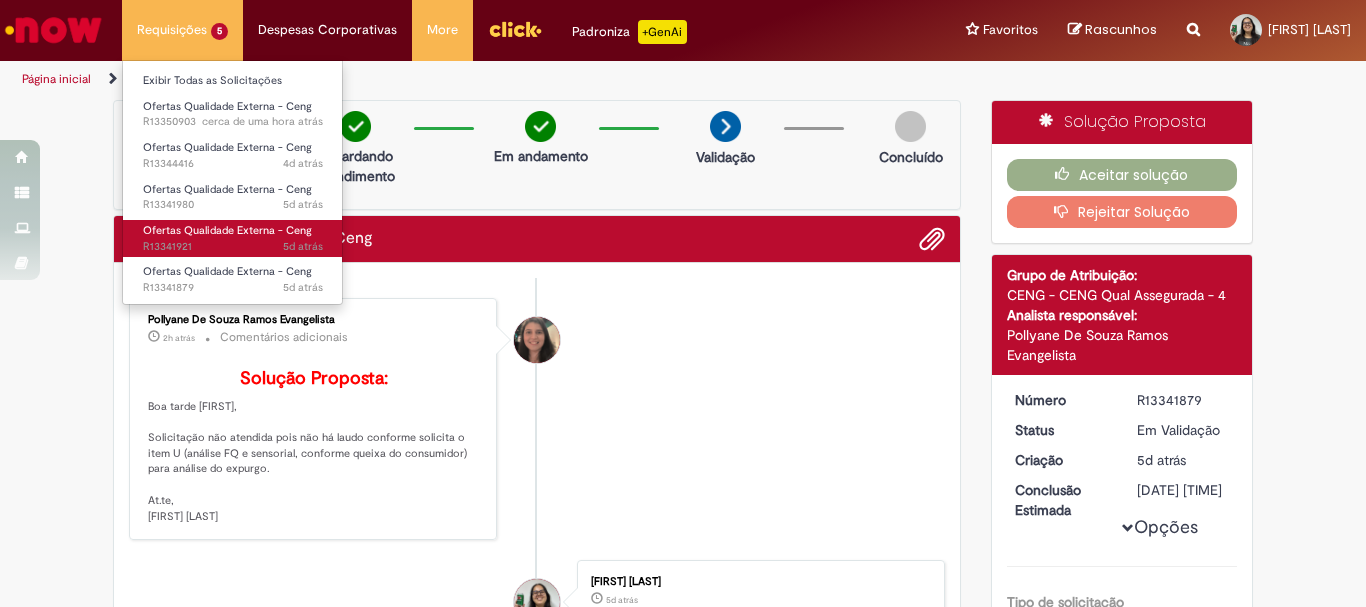 click on "5d atrás 5 dias atrás  R13341921" at bounding box center [233, 247] 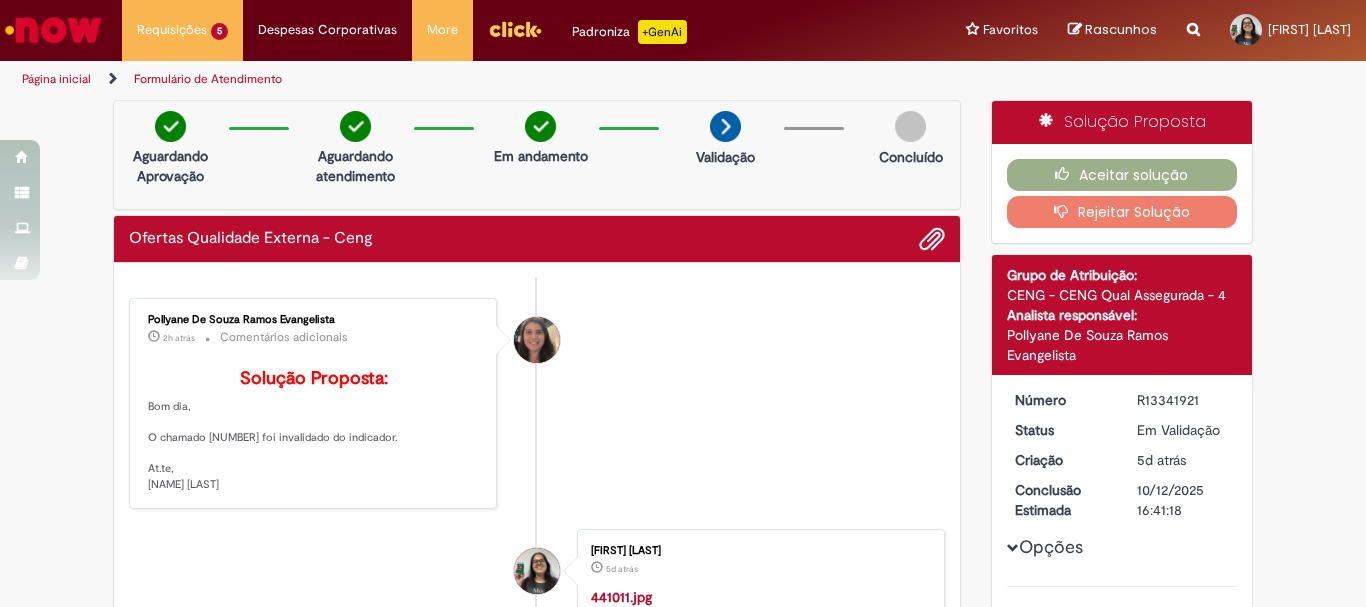 scroll, scrollTop: 100, scrollLeft: 0, axis: vertical 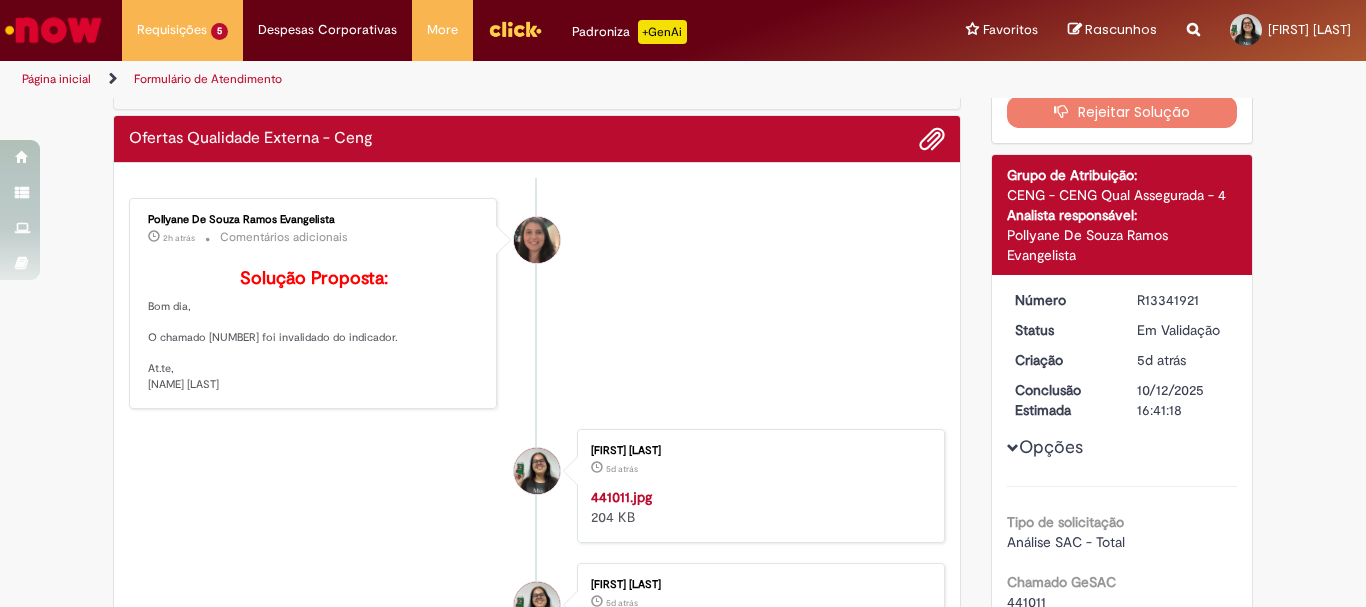 drag, startPoint x: 139, startPoint y: 336, endPoint x: 228, endPoint y: 421, distance: 123.069084 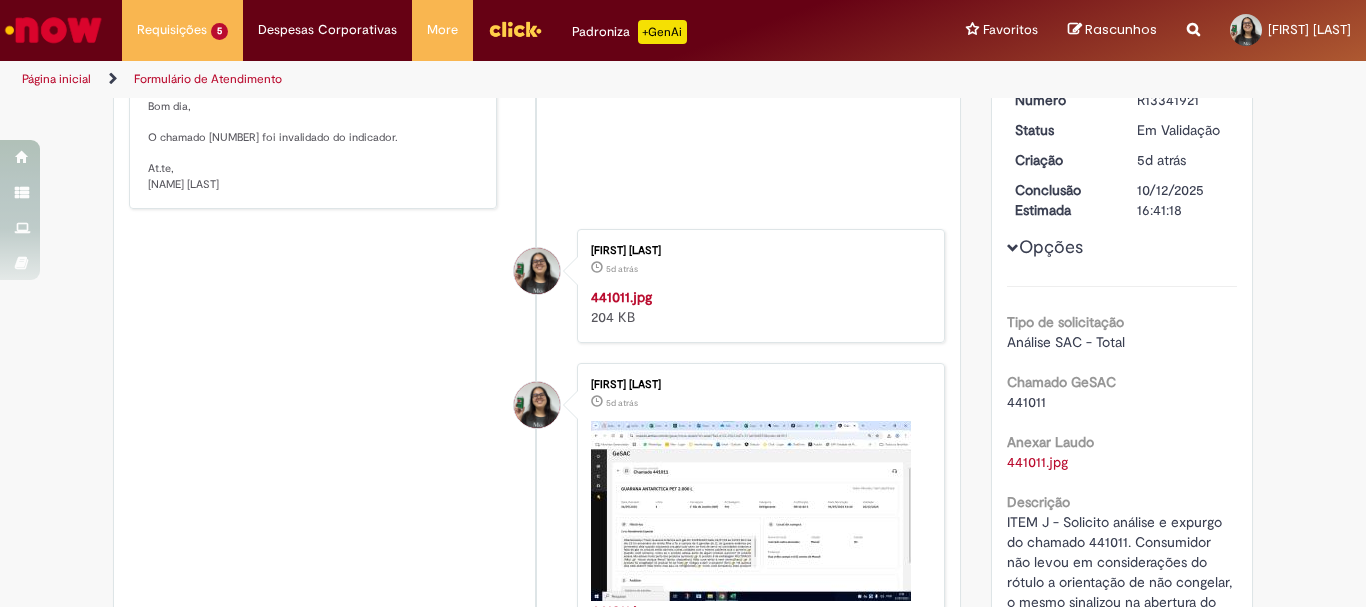 scroll, scrollTop: 400, scrollLeft: 0, axis: vertical 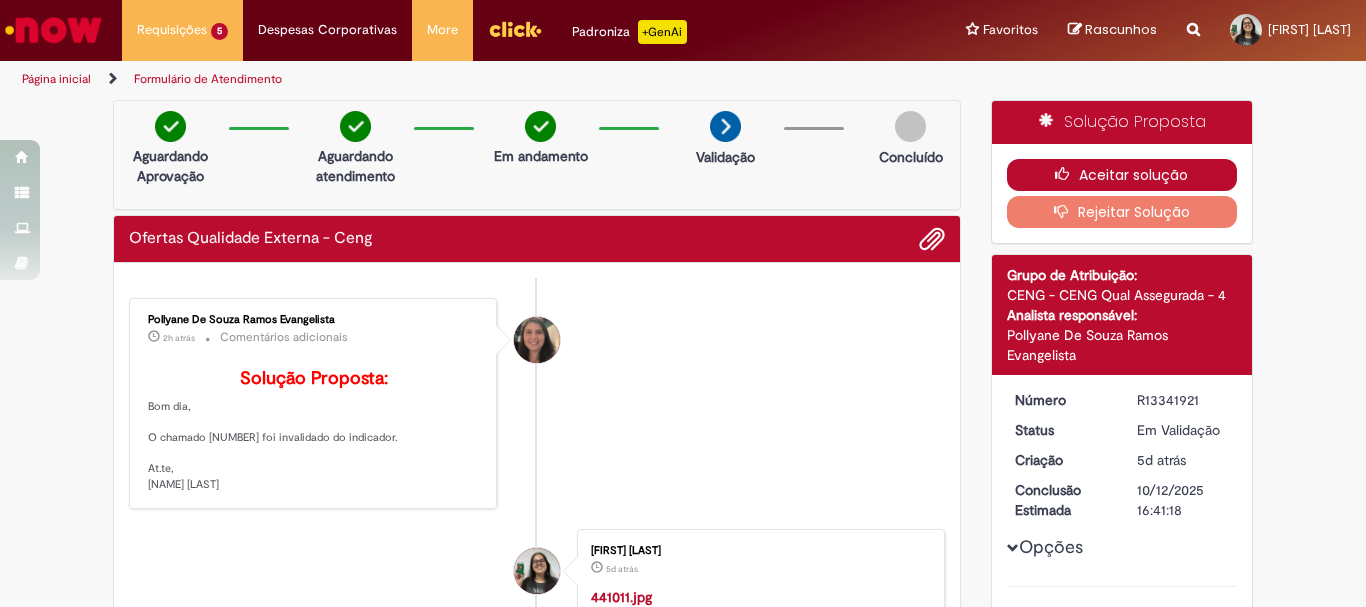 click at bounding box center [1067, 174] 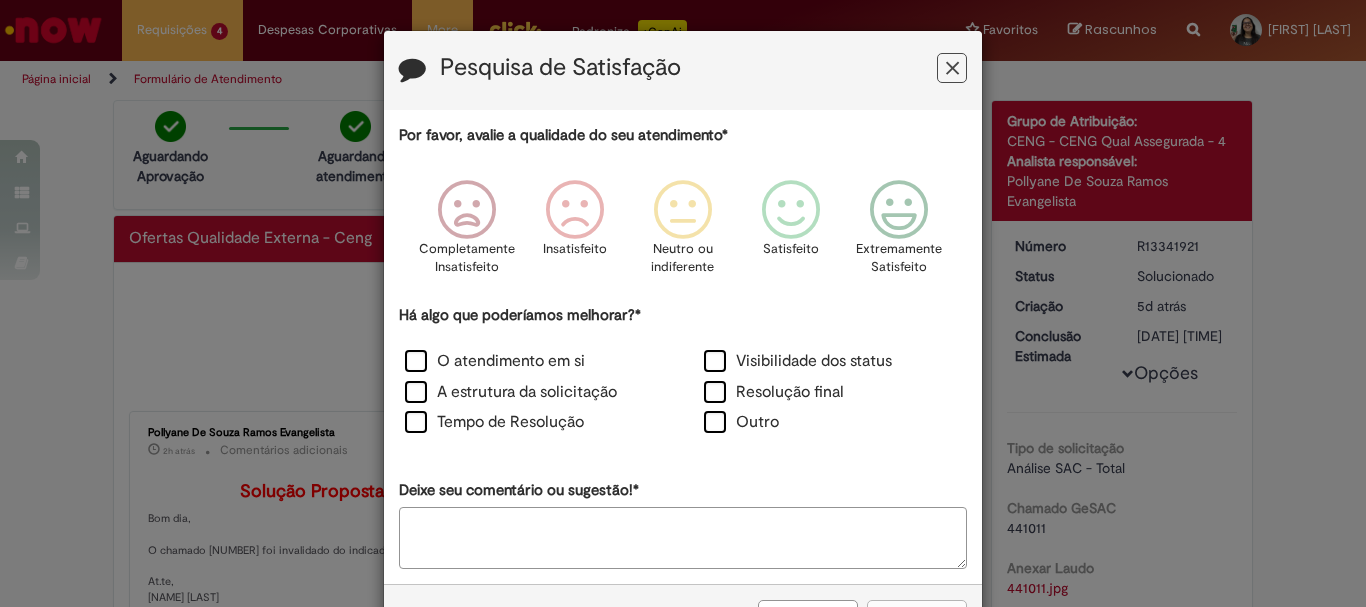 click at bounding box center [952, 68] 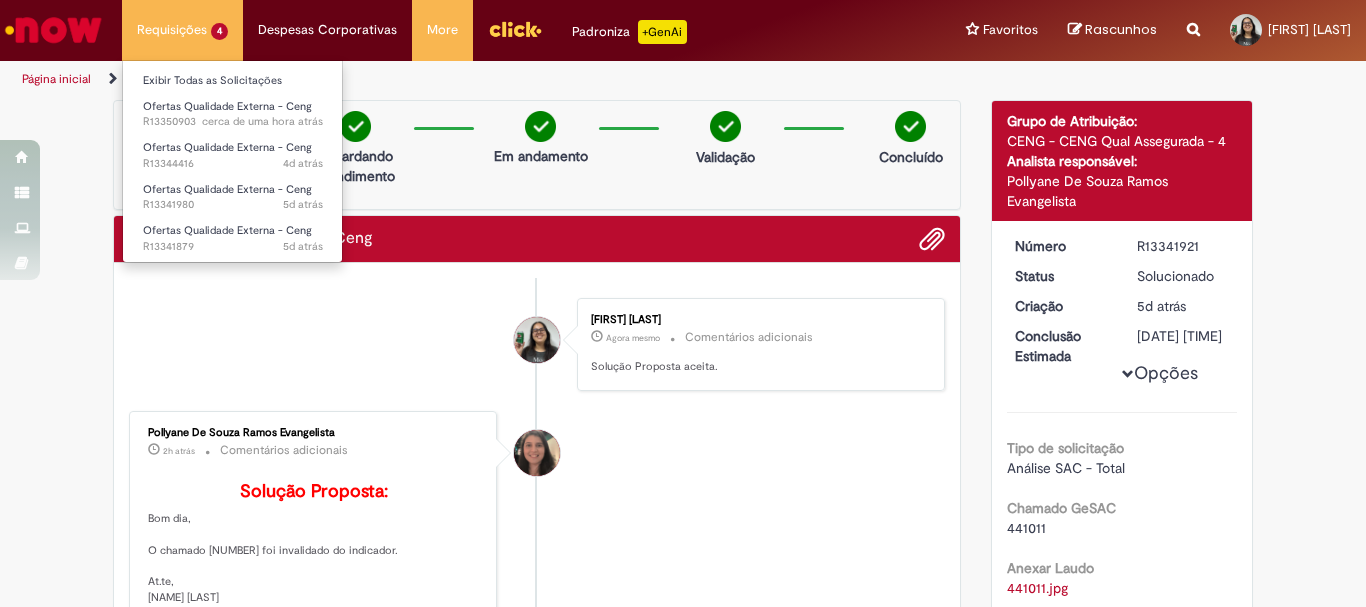 click on "Requisições   4
Exibir Todas as Solicitações
Ofertas Qualidade Externa - Ceng
cerca de uma hora atrás cerca de uma hora atrás  R13350903
Ofertas Qualidade Externa - Ceng
4d atrás 4 dias atrás  R13344416
Ofertas Qualidade Externa - Ceng
5d atrás 5 dias atrás  R13341980
Ofertas Qualidade Externa - Ceng
5d atrás 5 dias atrás  R13341879" at bounding box center (182, 30) 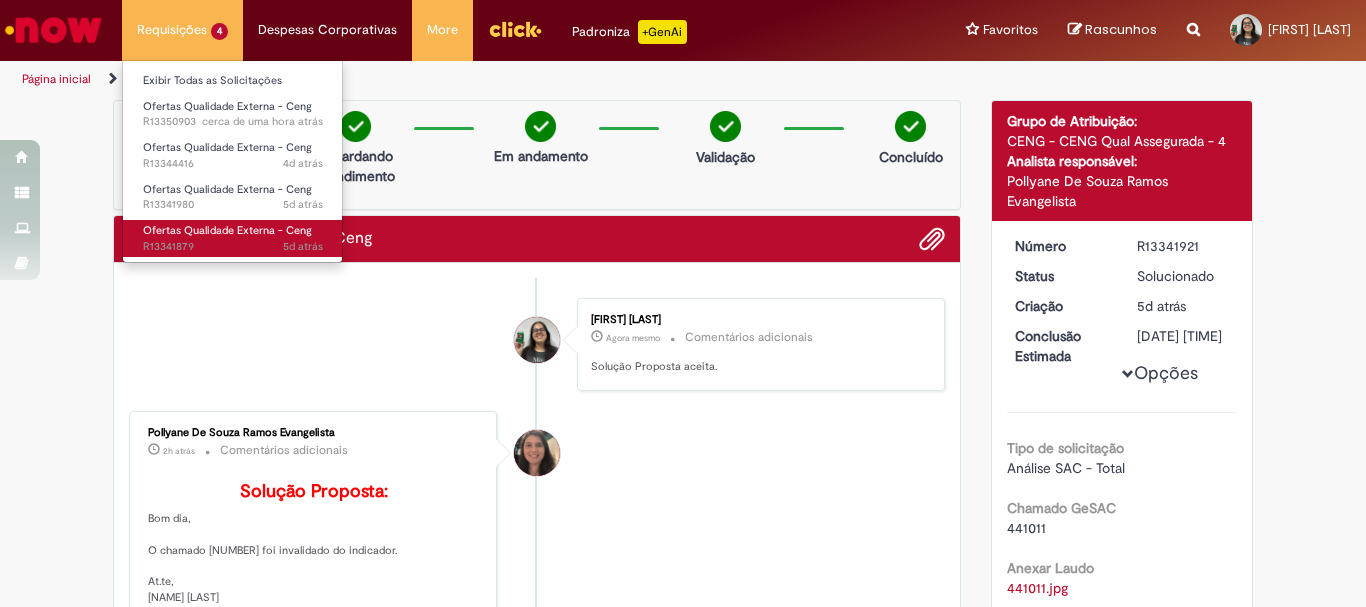 click on "Ofertas Qualidade Externa - Ceng" at bounding box center [227, 230] 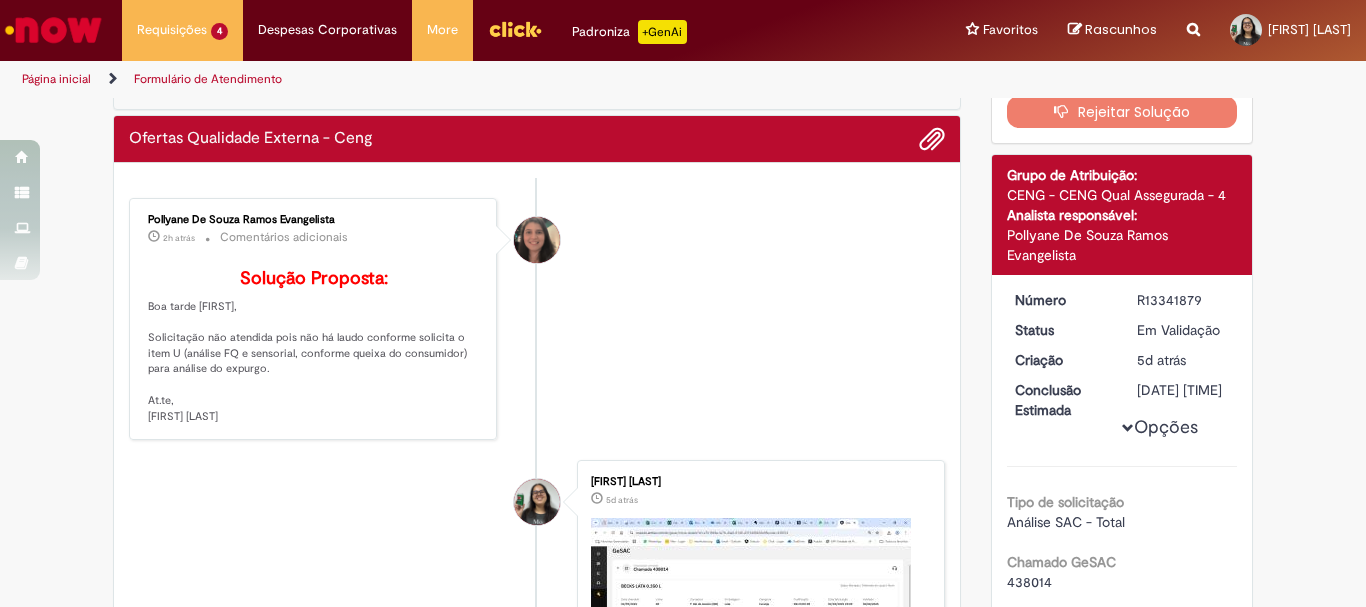 scroll, scrollTop: 0, scrollLeft: 0, axis: both 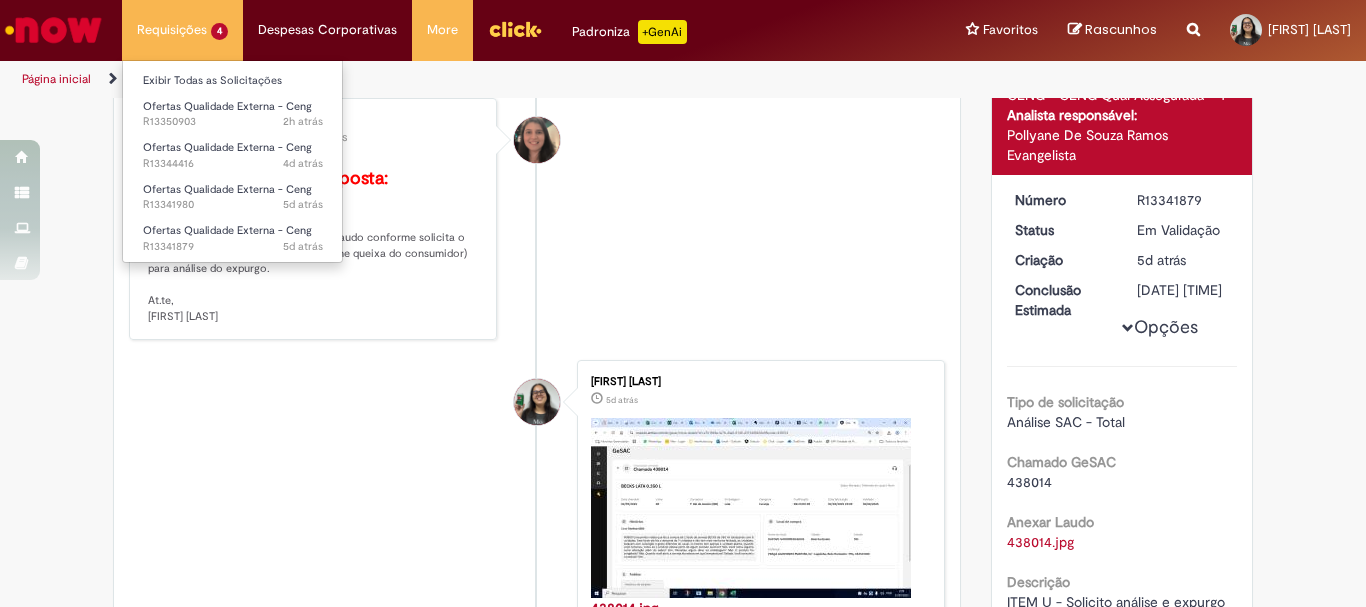 click on "Requisições   4
Exibir Todas as Solicitações
Ofertas Qualidade Externa - Ceng
2h atrás 2 horas atrás  R13350903
Ofertas Qualidade Externa - Ceng
4d atrás 4 dias atrás  R13344416
Ofertas Qualidade Externa - Ceng
5d atrás 5 dias atrás  R13341980
Ofertas Qualidade Externa - Ceng
5d atrás 5 dias dias atrás  R13341879" at bounding box center (182, 30) 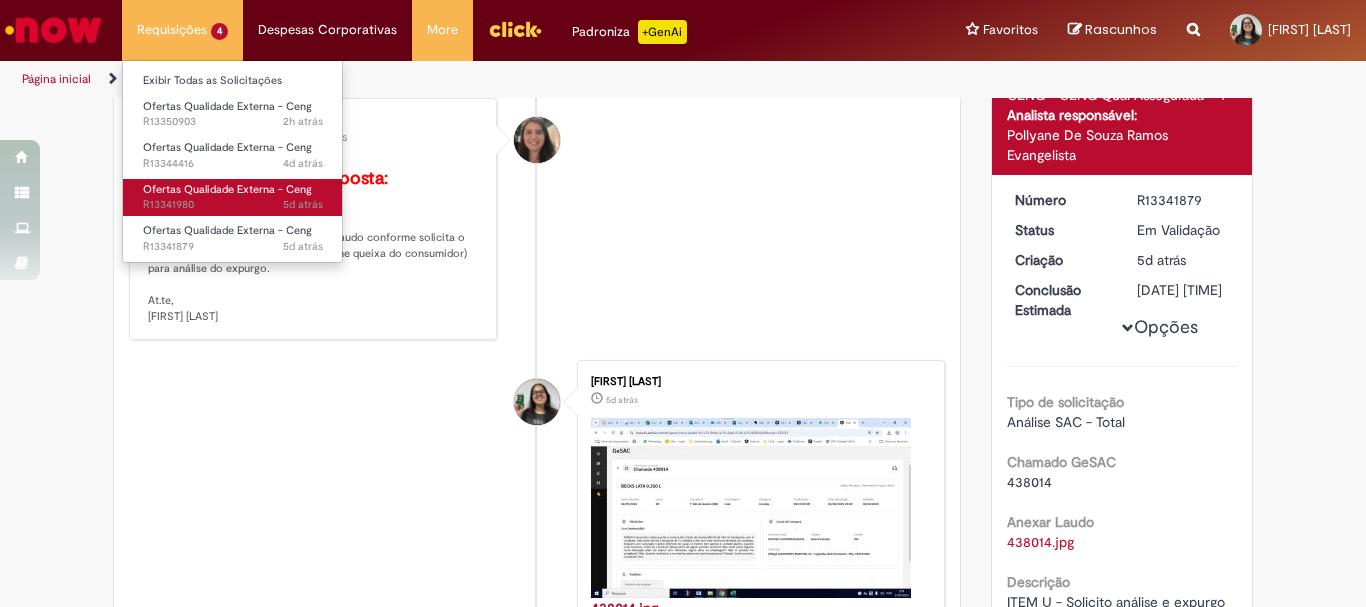 click on "Ofertas Qualidade Externa - Ceng
5d atrás 5 dias atrás  R13341980" at bounding box center (233, 197) 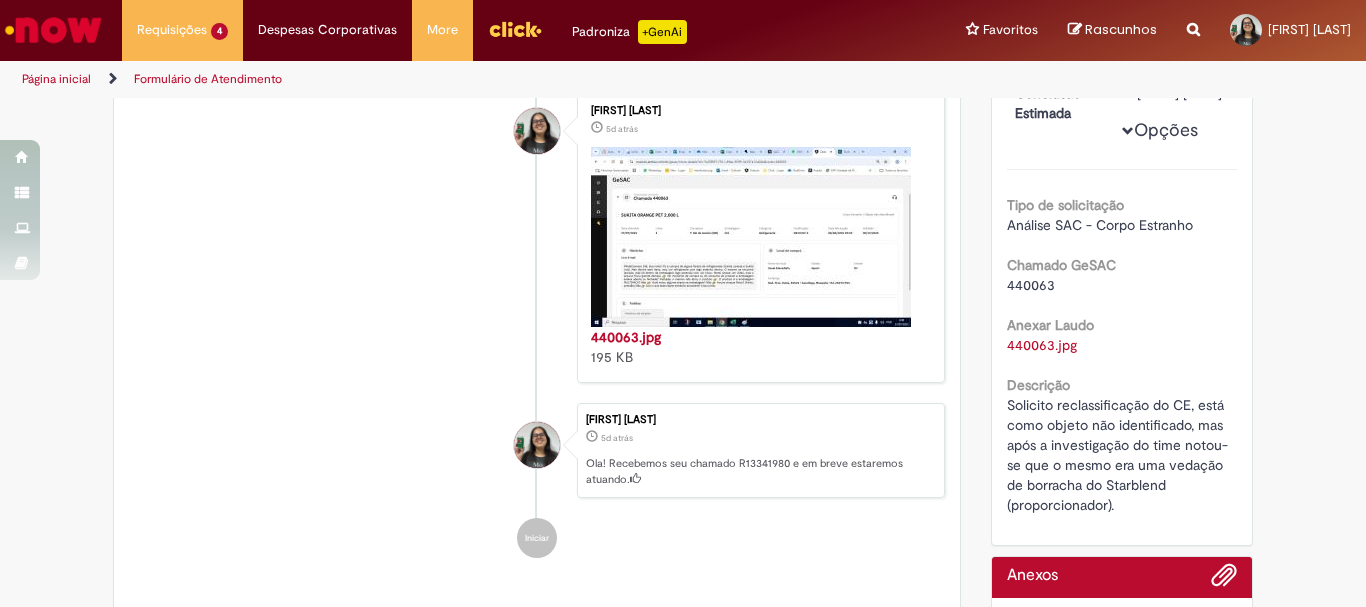 scroll, scrollTop: 77, scrollLeft: 0, axis: vertical 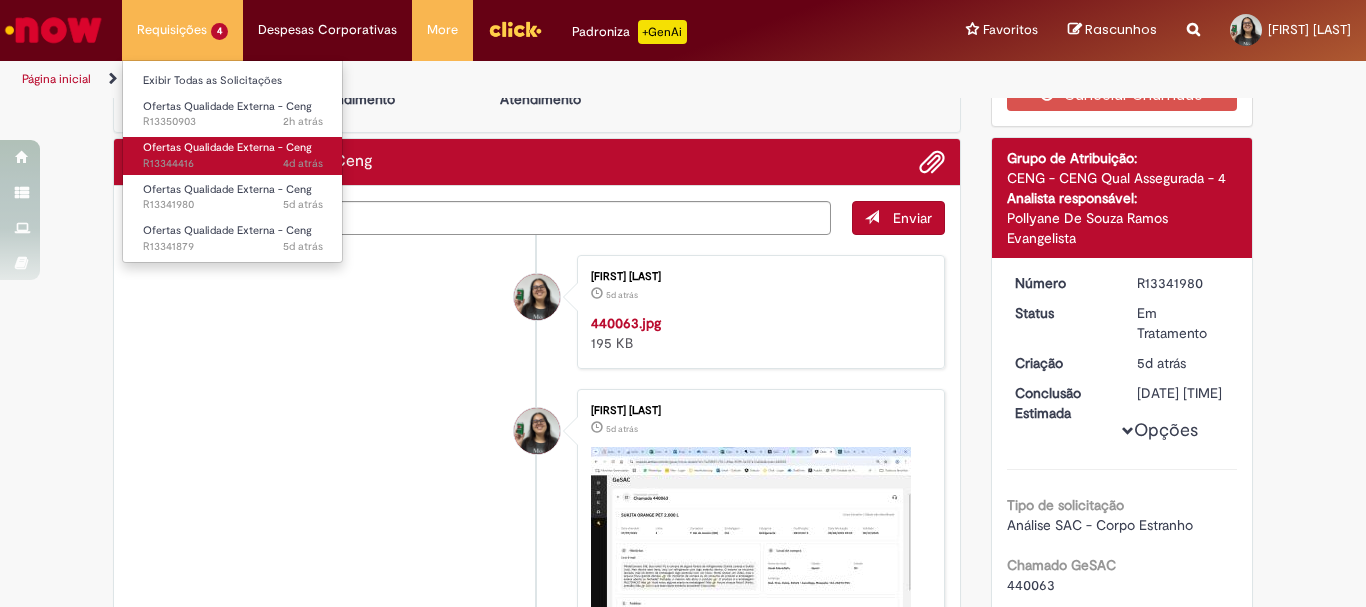 click on "Ofertas Qualidade Externa - Ceng" at bounding box center (227, 147) 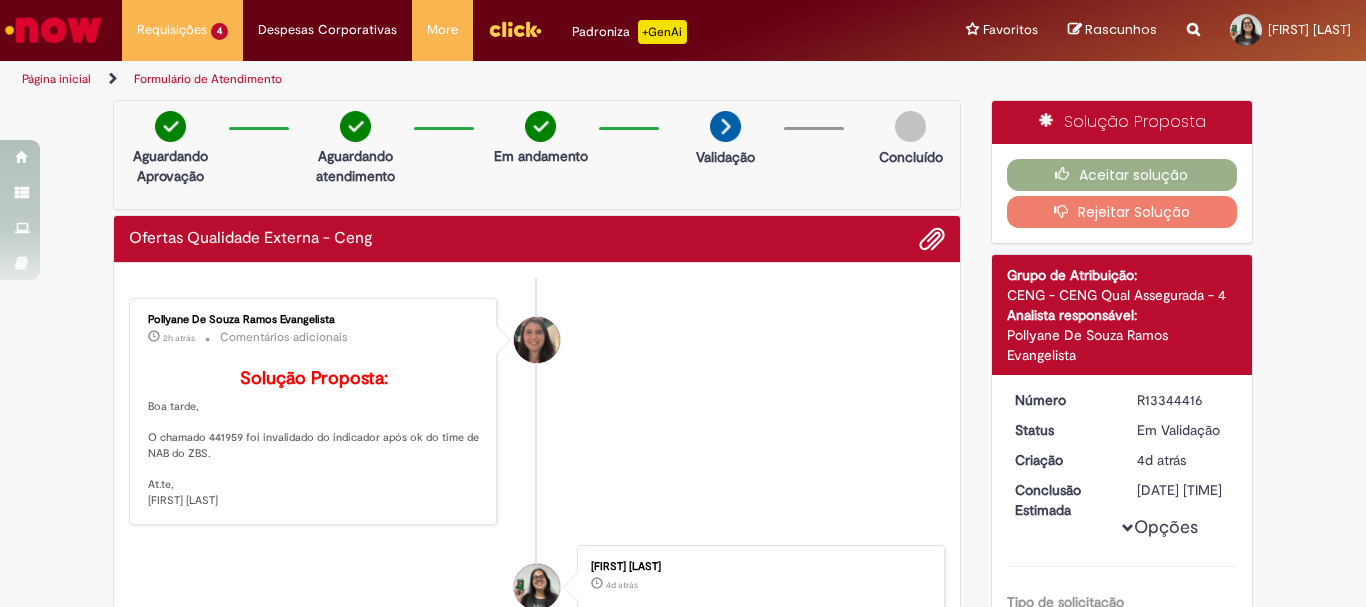 scroll, scrollTop: 200, scrollLeft: 0, axis: vertical 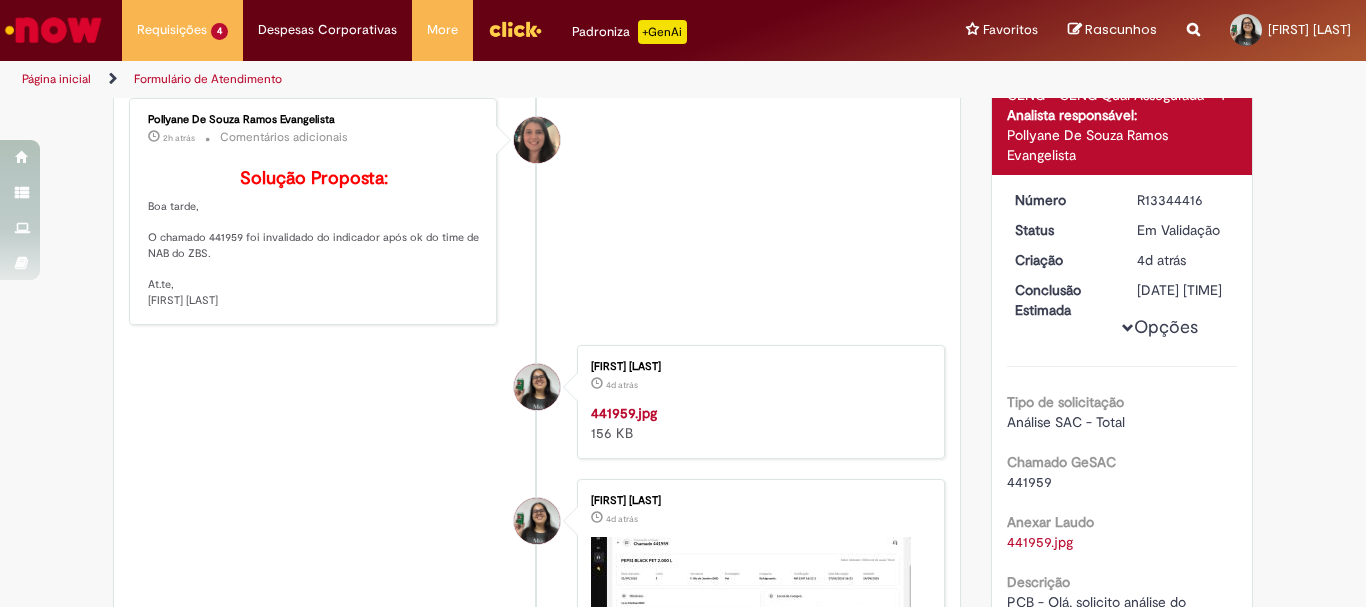 drag, startPoint x: 216, startPoint y: 335, endPoint x: 128, endPoint y: 235, distance: 133.2066 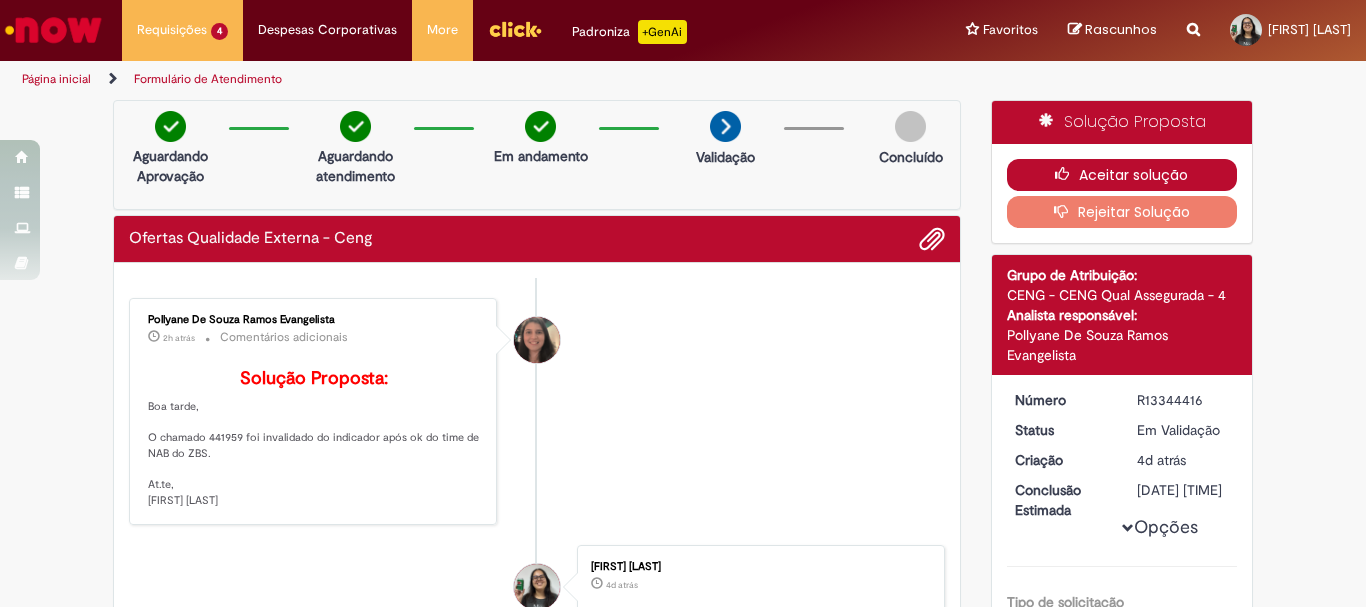 click on "Aceitar solução" at bounding box center [1122, 175] 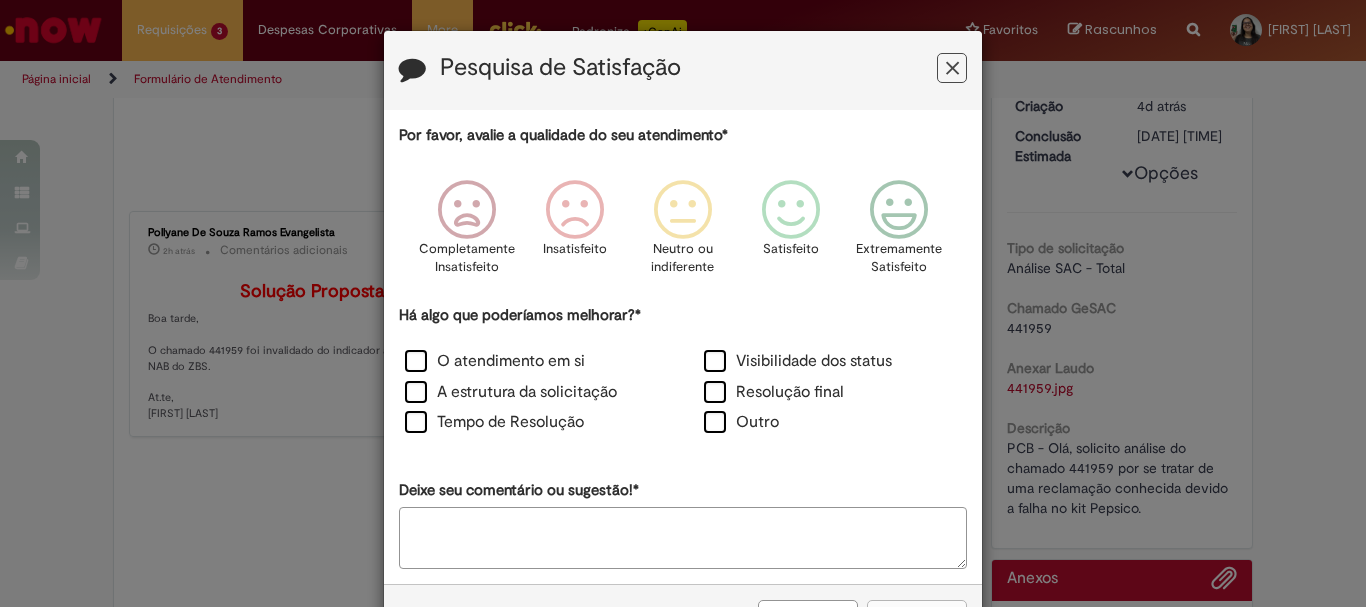 scroll, scrollTop: 300, scrollLeft: 0, axis: vertical 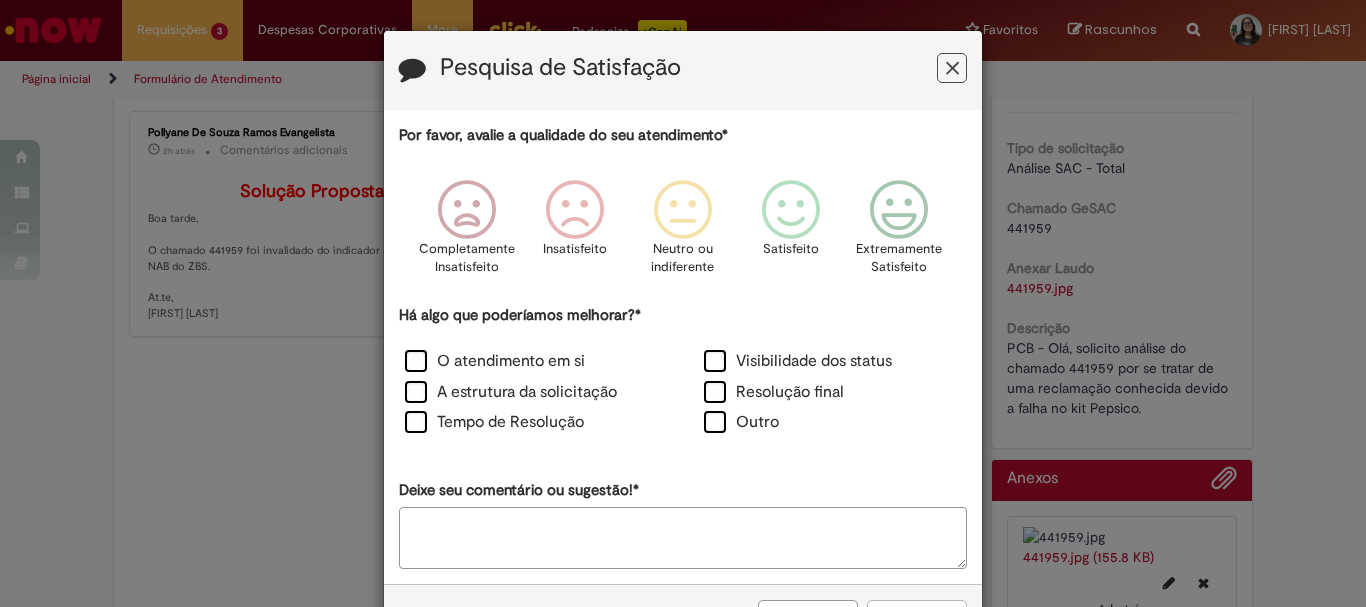 click at bounding box center (952, 68) 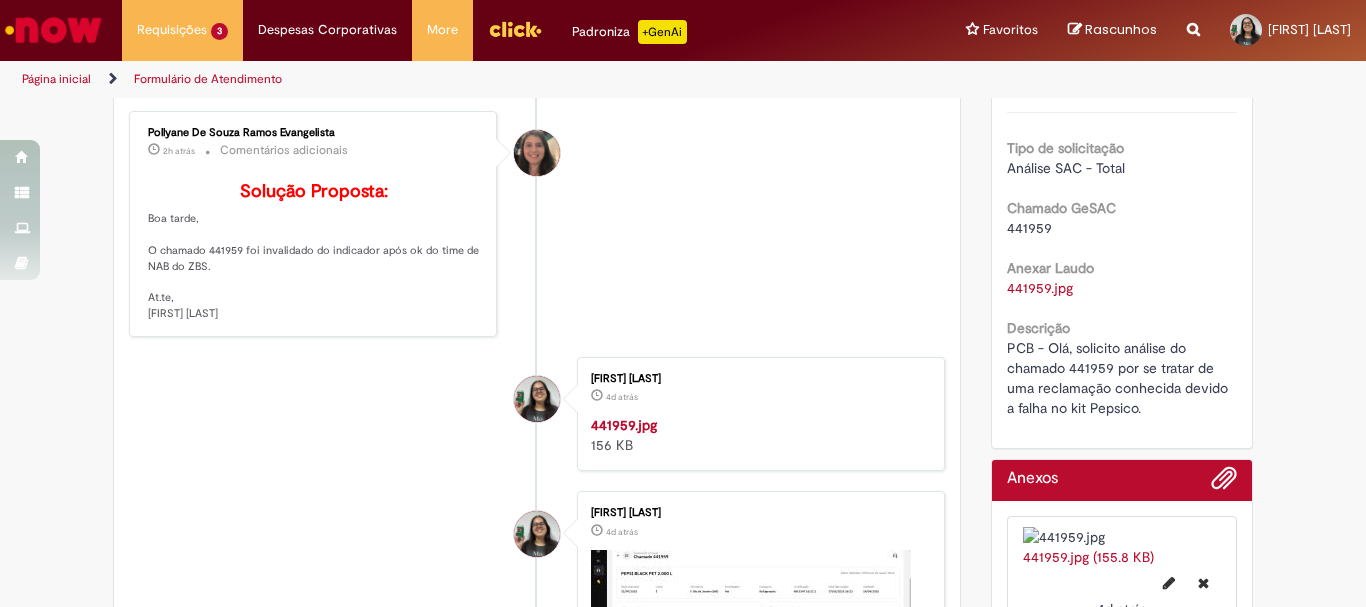 scroll, scrollTop: 0, scrollLeft: 0, axis: both 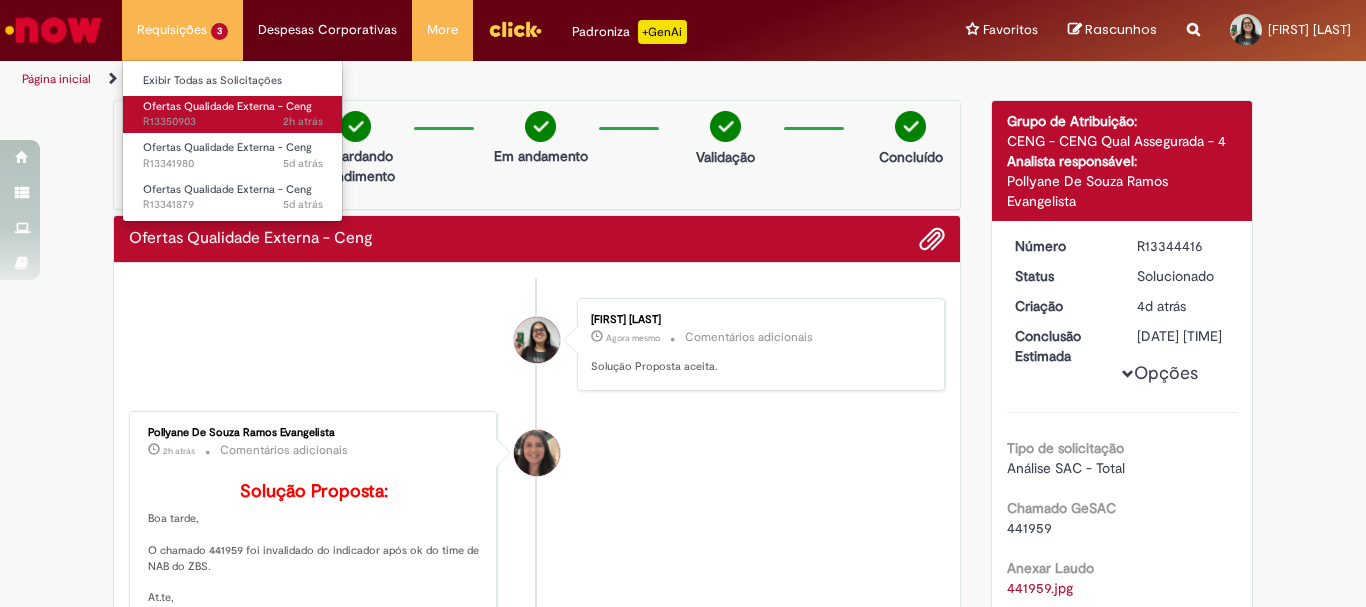 click on "2h atrás 2 horas atrás  R13350903" at bounding box center (233, 122) 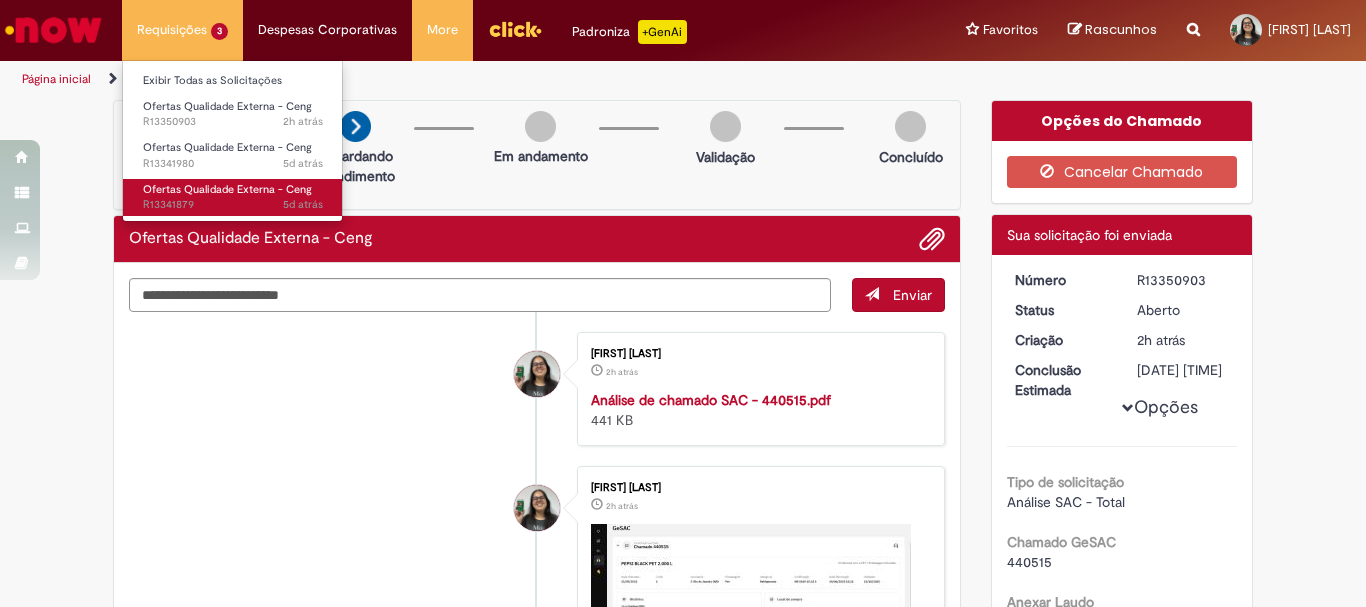 click on "Ofertas Qualidade Externa - Ceng" at bounding box center [227, 189] 